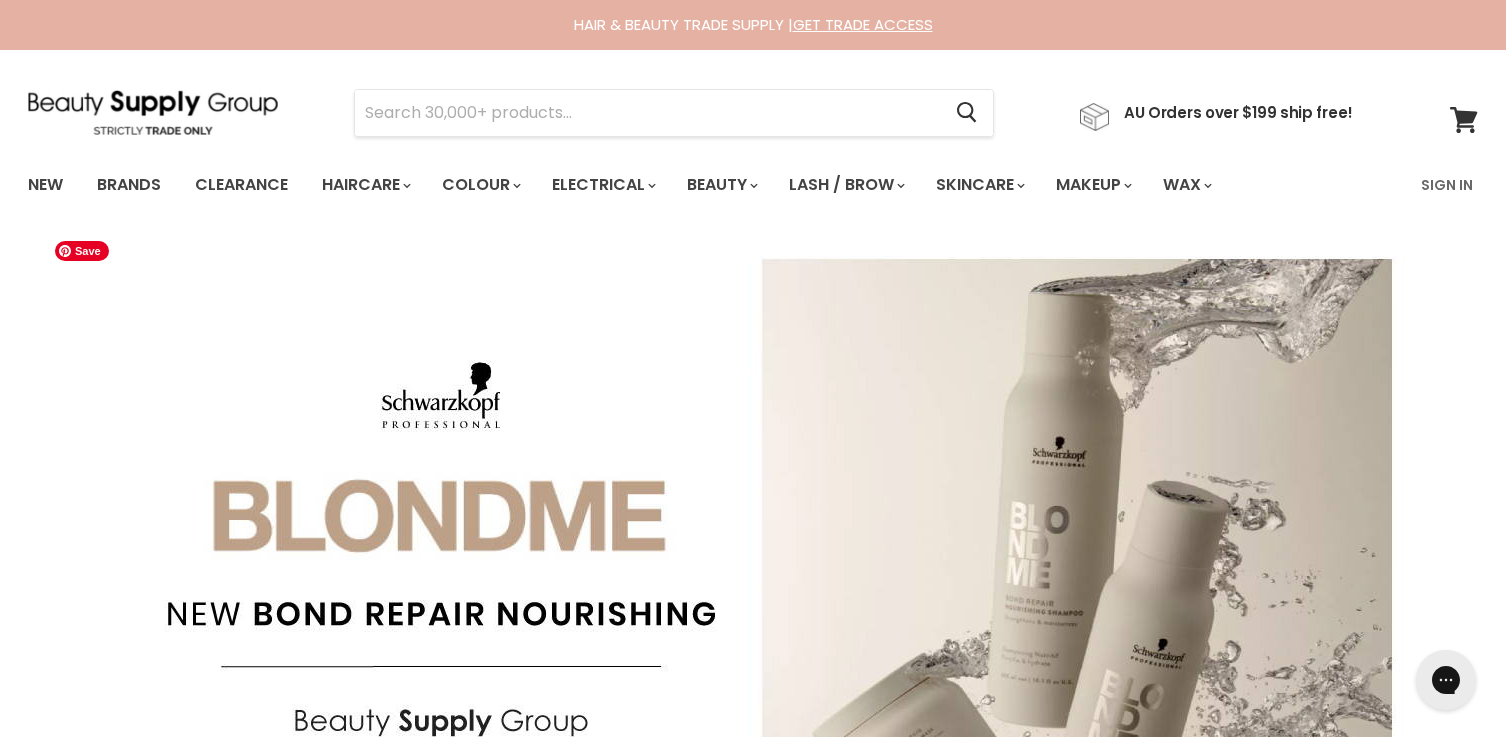 scroll, scrollTop: 0, scrollLeft: 0, axis: both 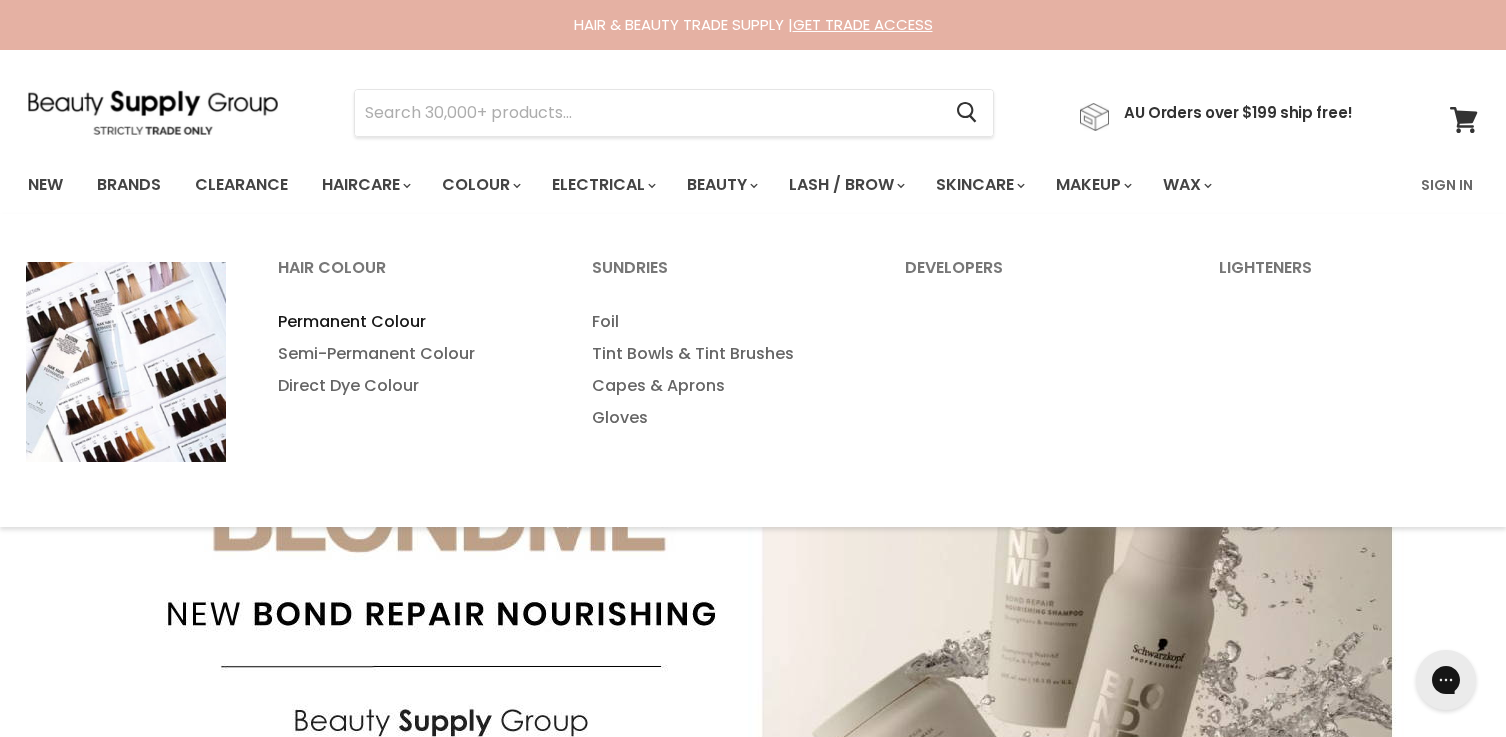 click on "Permanent Colour" at bounding box center (408, 322) 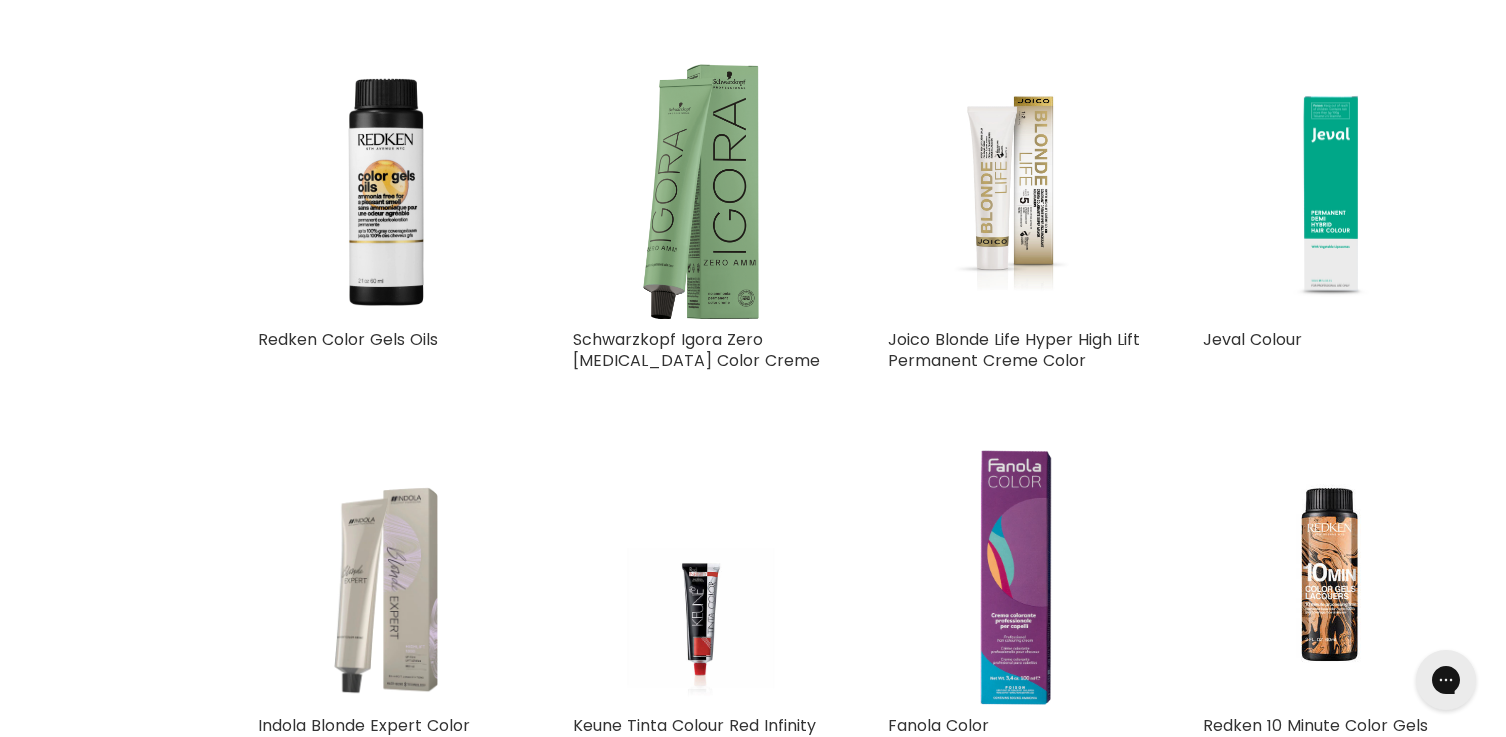 scroll, scrollTop: 852, scrollLeft: 0, axis: vertical 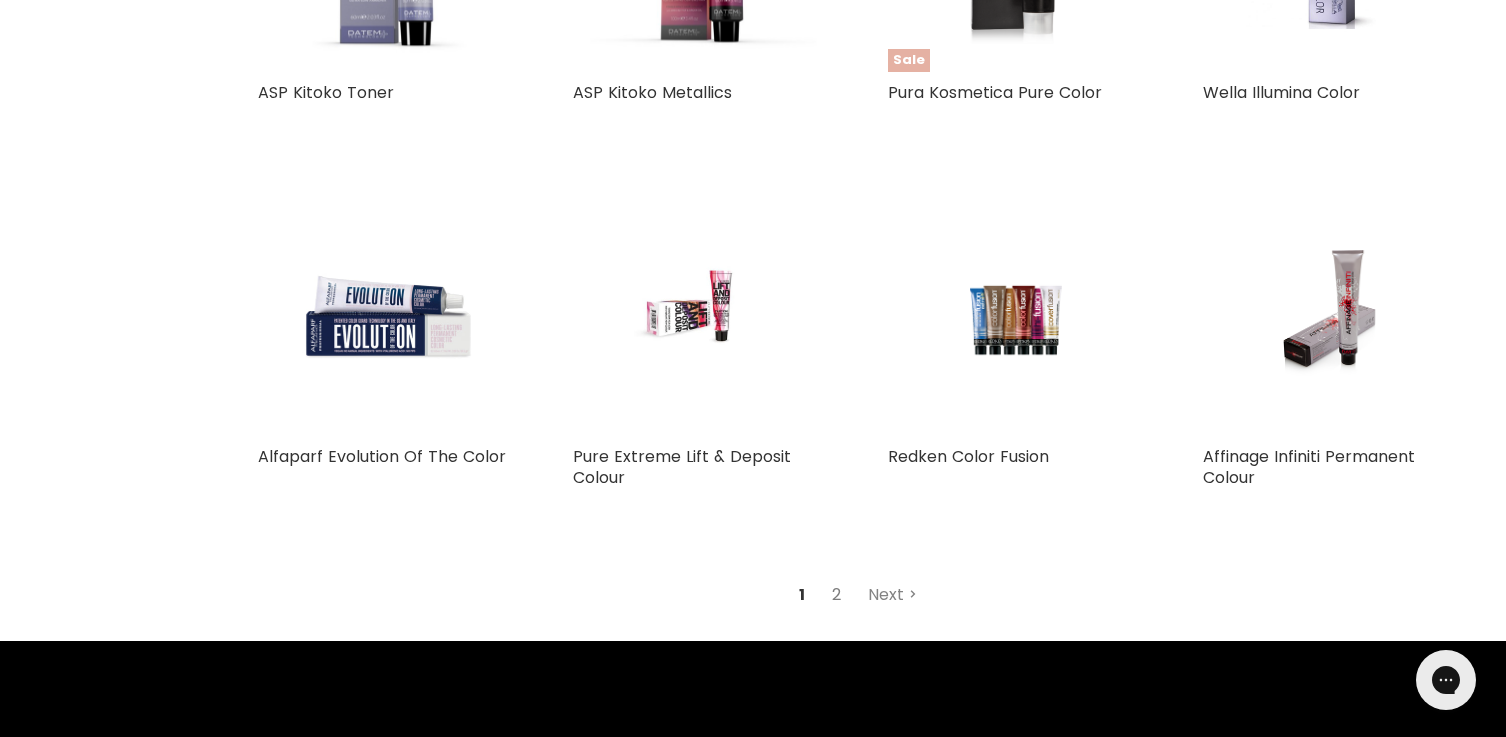 click on "2" at bounding box center (836, 595) 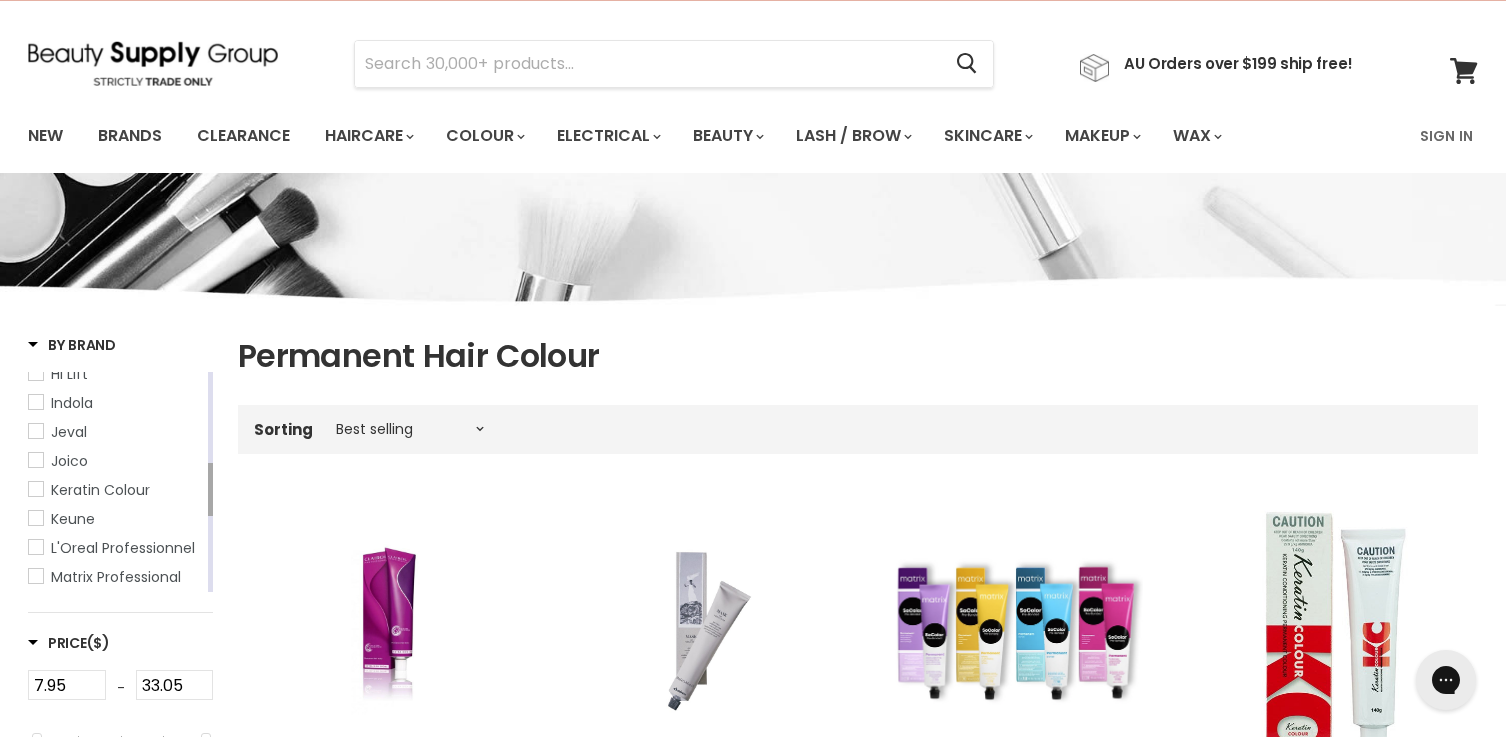 scroll, scrollTop: 0, scrollLeft: 0, axis: both 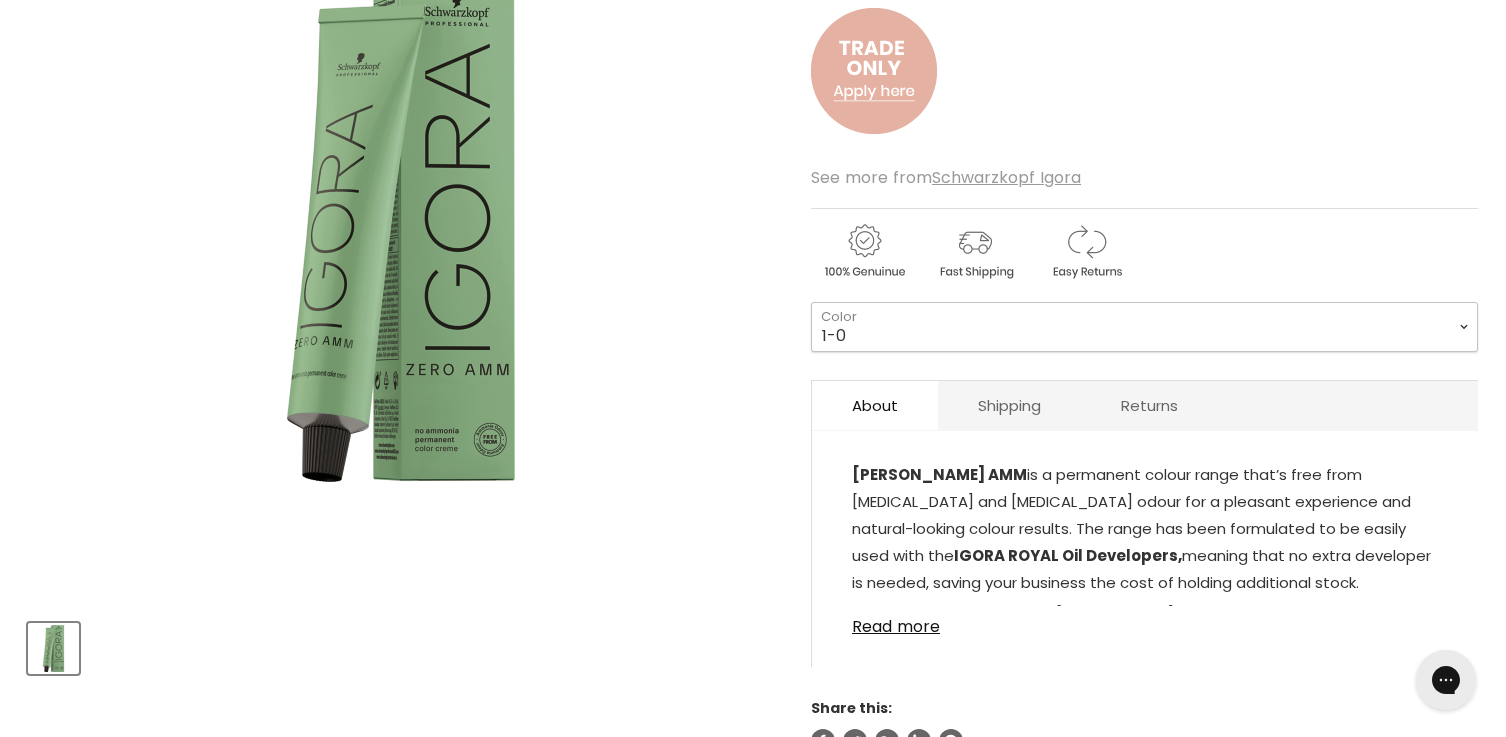 click on "1-0
3-0
4-0
4-6
4-68
4-99
5-0
5-00
5-1
5-21
5-60
5-88
6-0
6-23
6-46" at bounding box center [1144, 327] 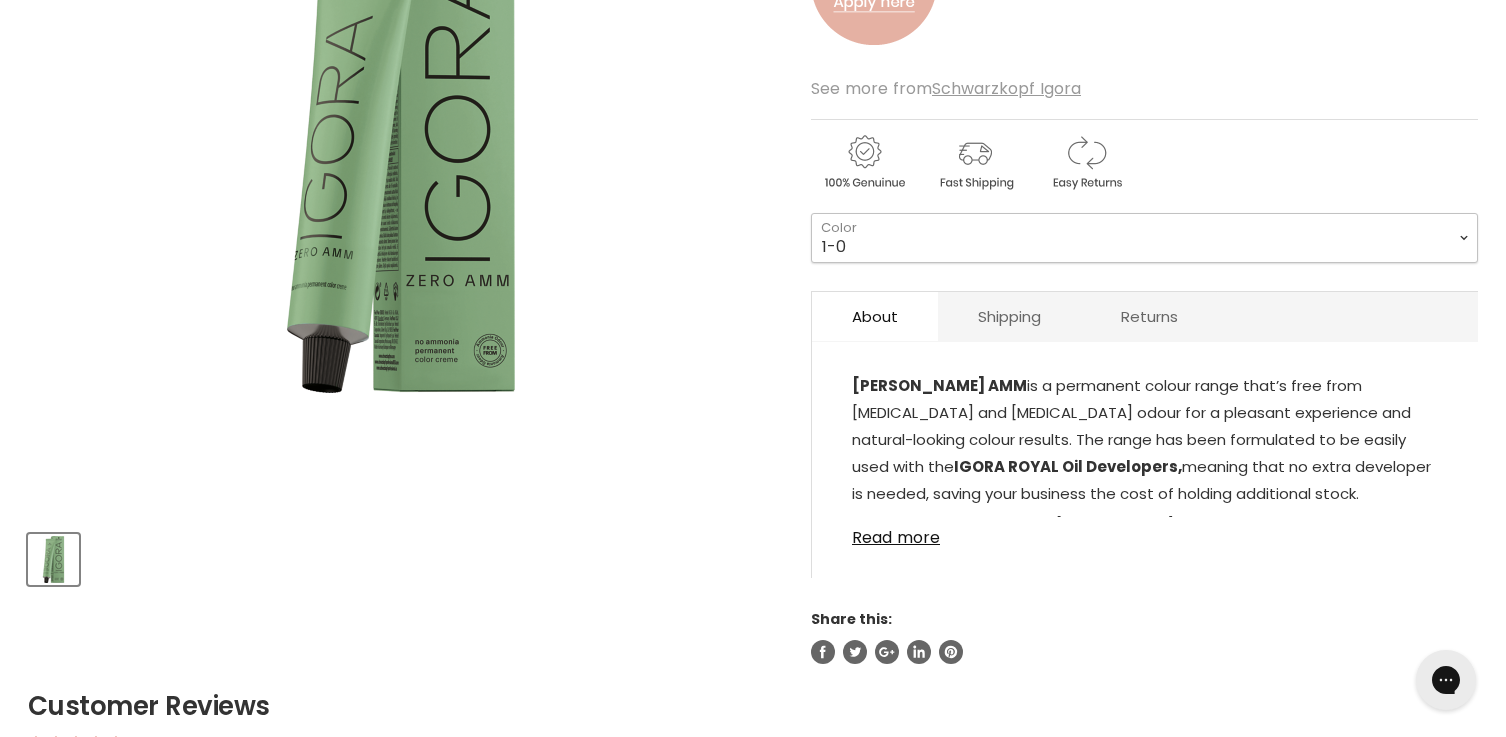 scroll, scrollTop: 482, scrollLeft: 0, axis: vertical 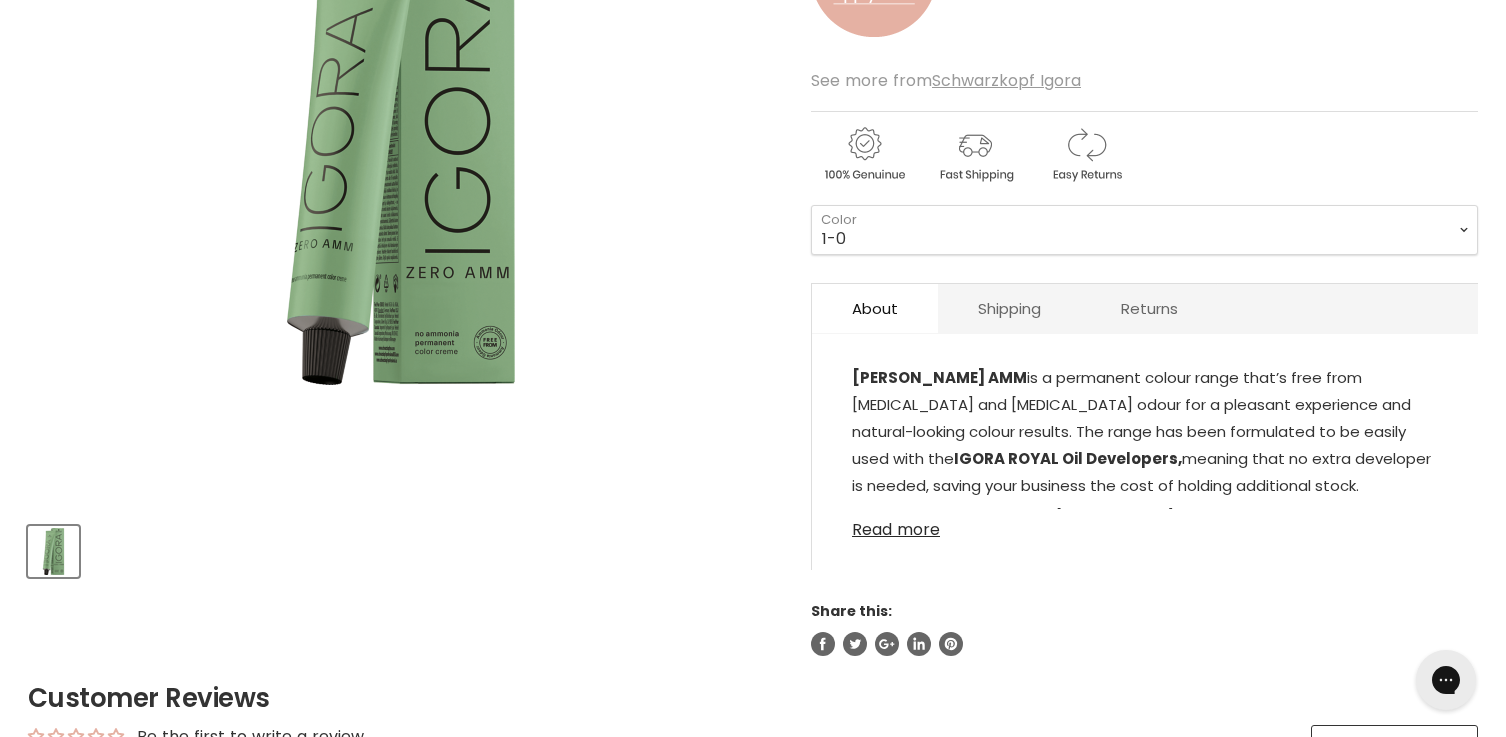click on "Read more" at bounding box center (1145, 524) 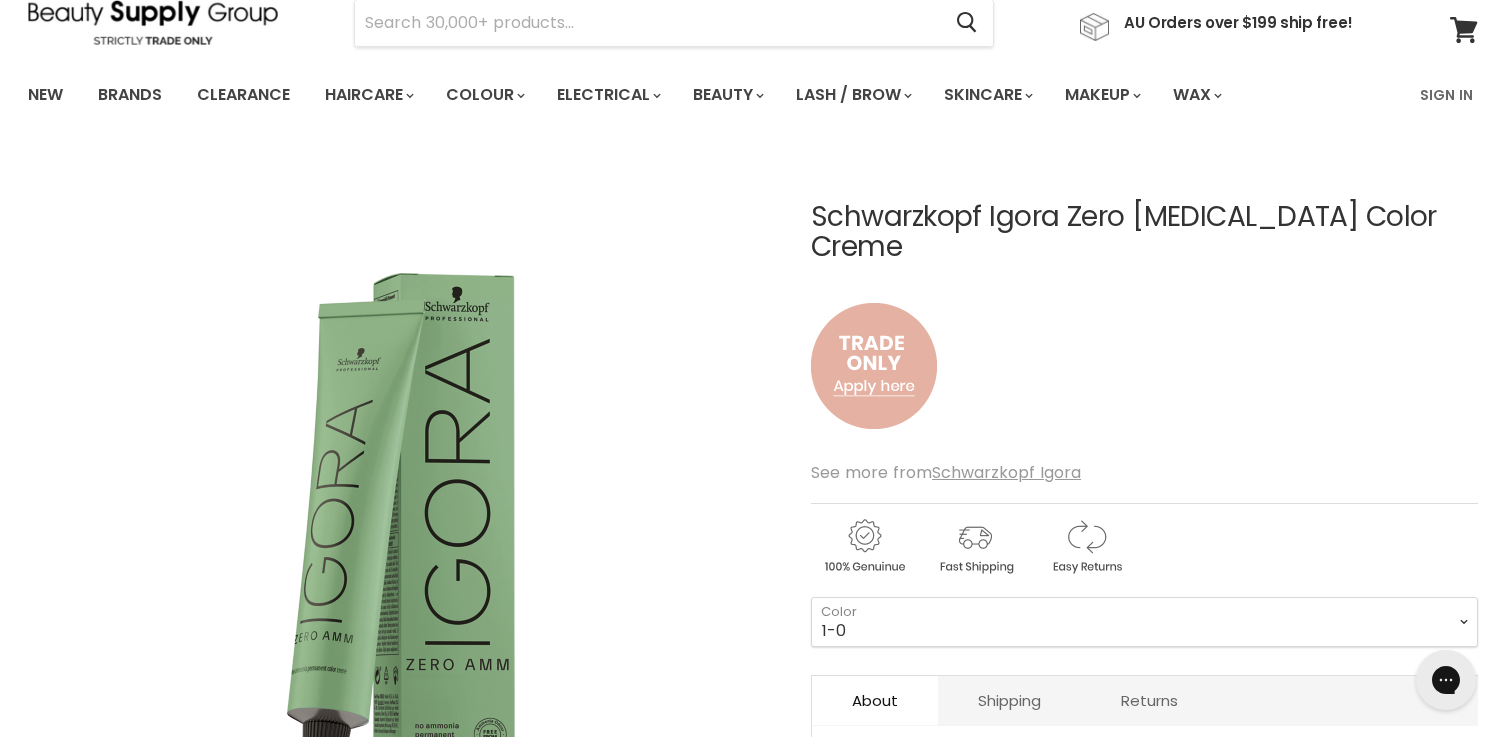 scroll, scrollTop: 89, scrollLeft: 0, axis: vertical 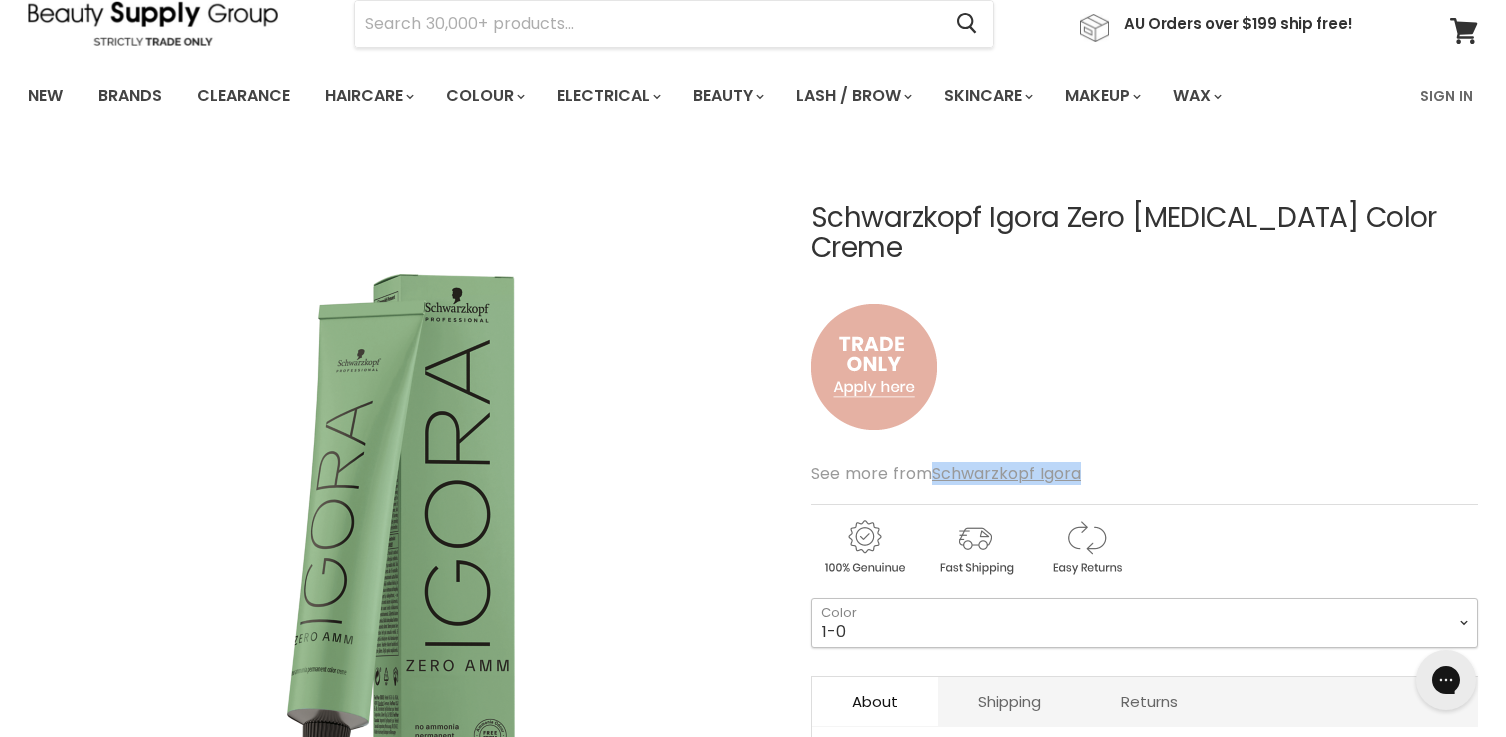 click on "1-0
3-0
4-0
4-6
4-68
4-99
5-0
5-00
5-1
5-21
5-60
5-88
6-0
6-23
6-46" at bounding box center (1144, 623) 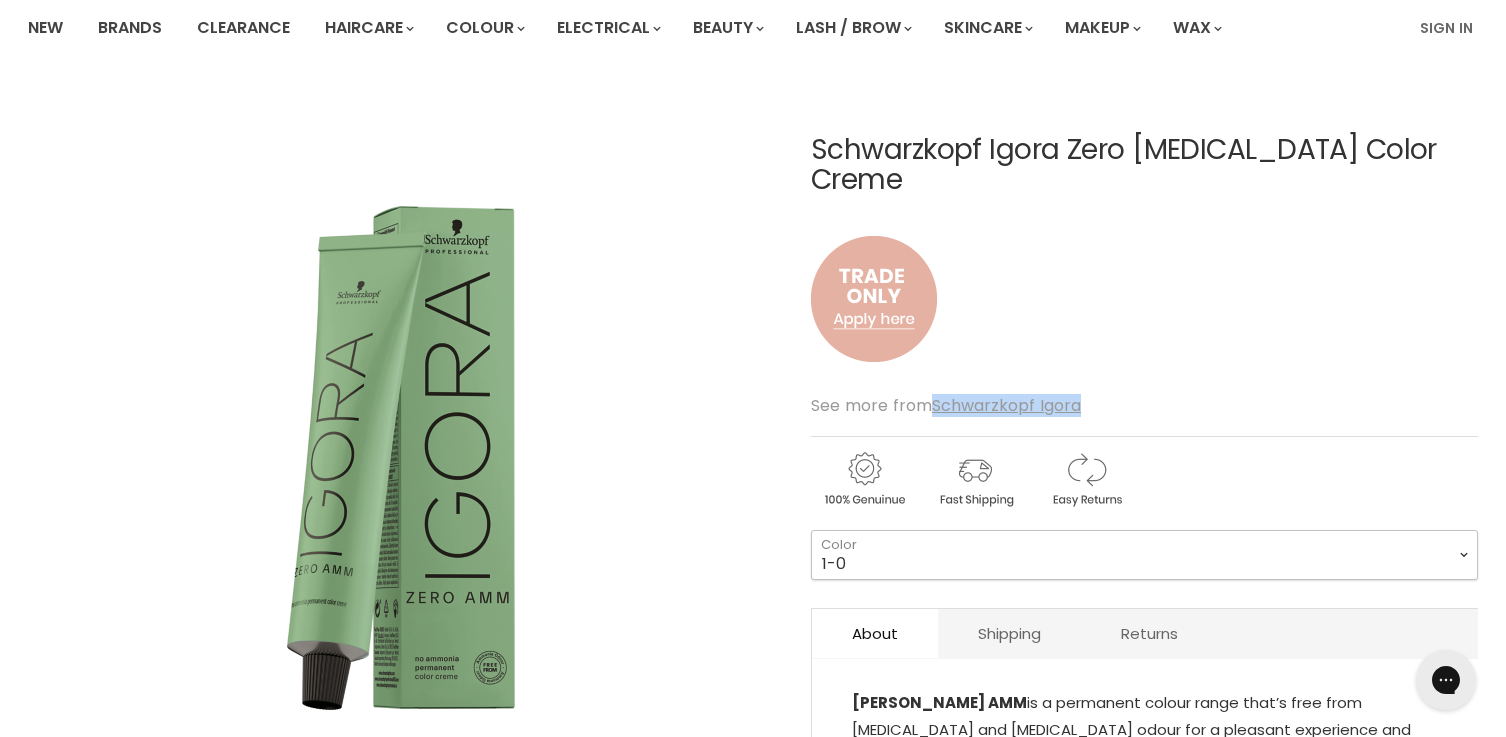 scroll, scrollTop: 0, scrollLeft: 0, axis: both 